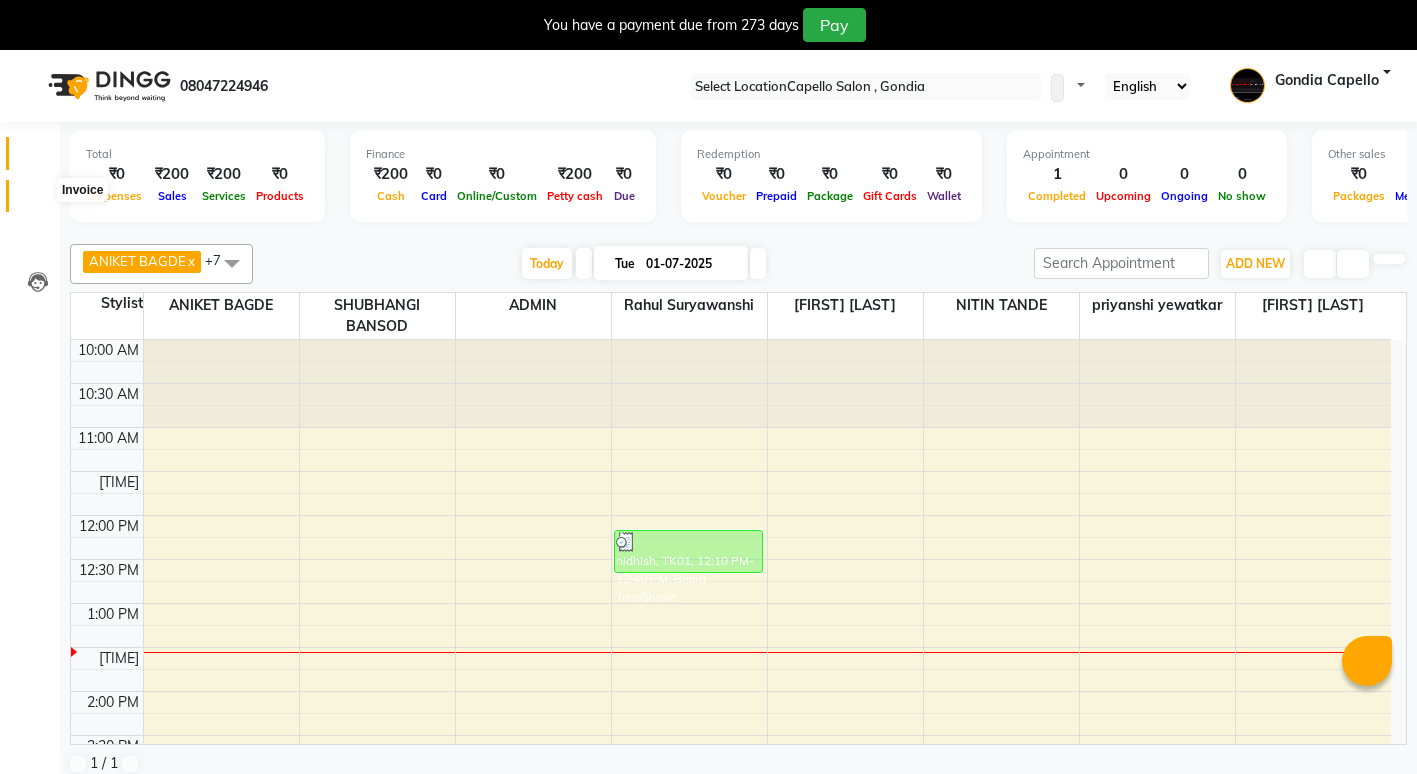 scroll, scrollTop: 0, scrollLeft: 0, axis: both 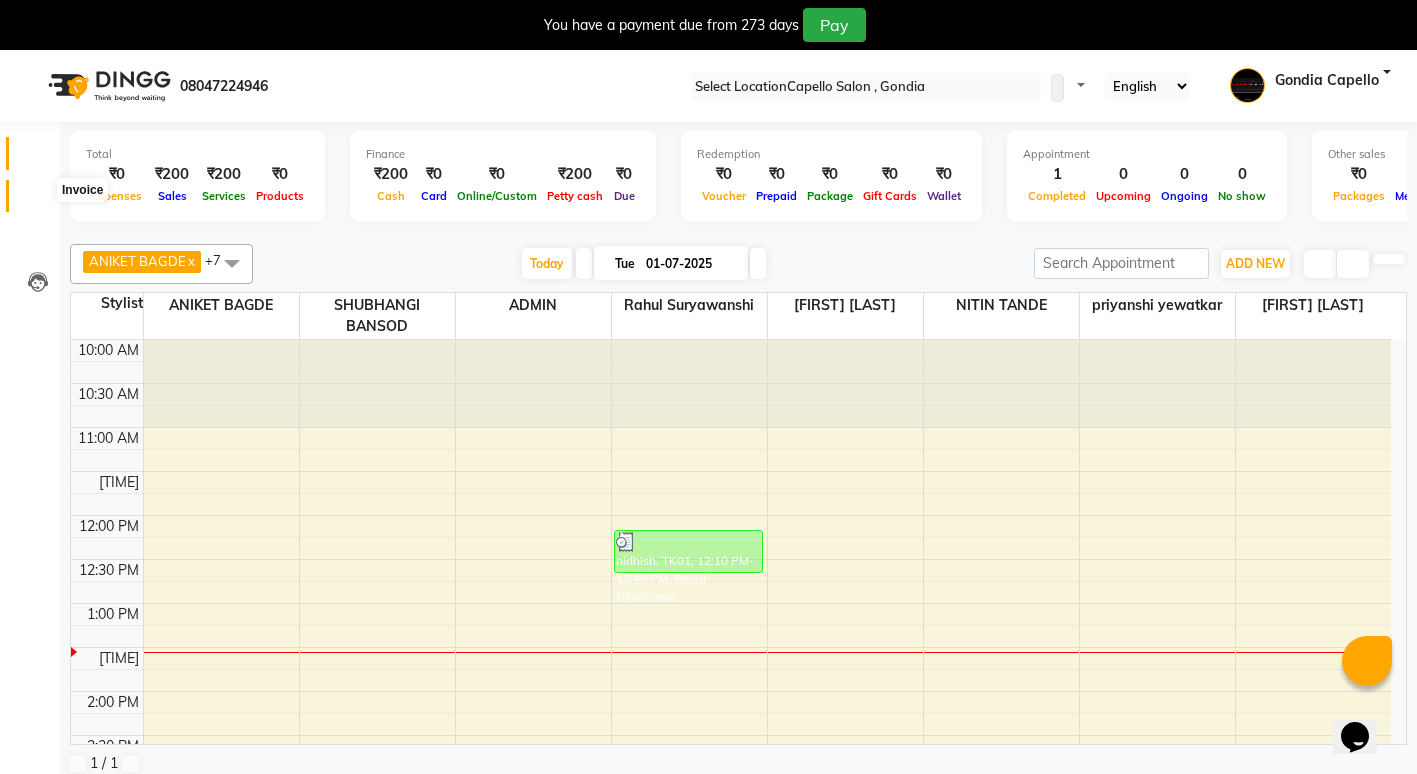 click at bounding box center [38, 201] 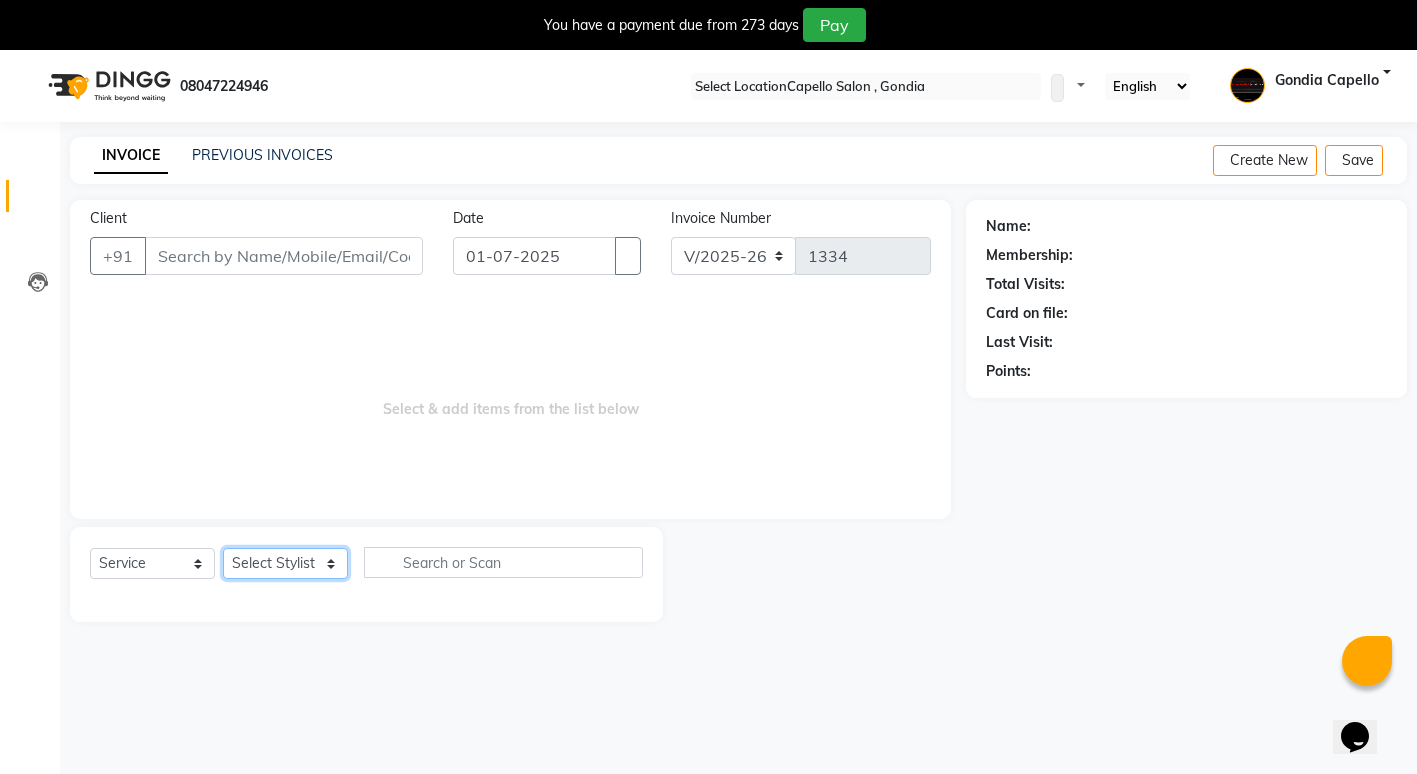 click on "Select Stylist ADMIN [FIRST] [LAST] [FIRST] [LAST] [FIRST] [LAST] [FIRST] [LAST] [FIRST] [LAST] [FIRST] [LAST] [FIRST] [LAST] [FIRST] [LAST] [FIRST] [LAST] [FIRST] [LAST] [FIRST] [LAST]" at bounding box center (285, 563) 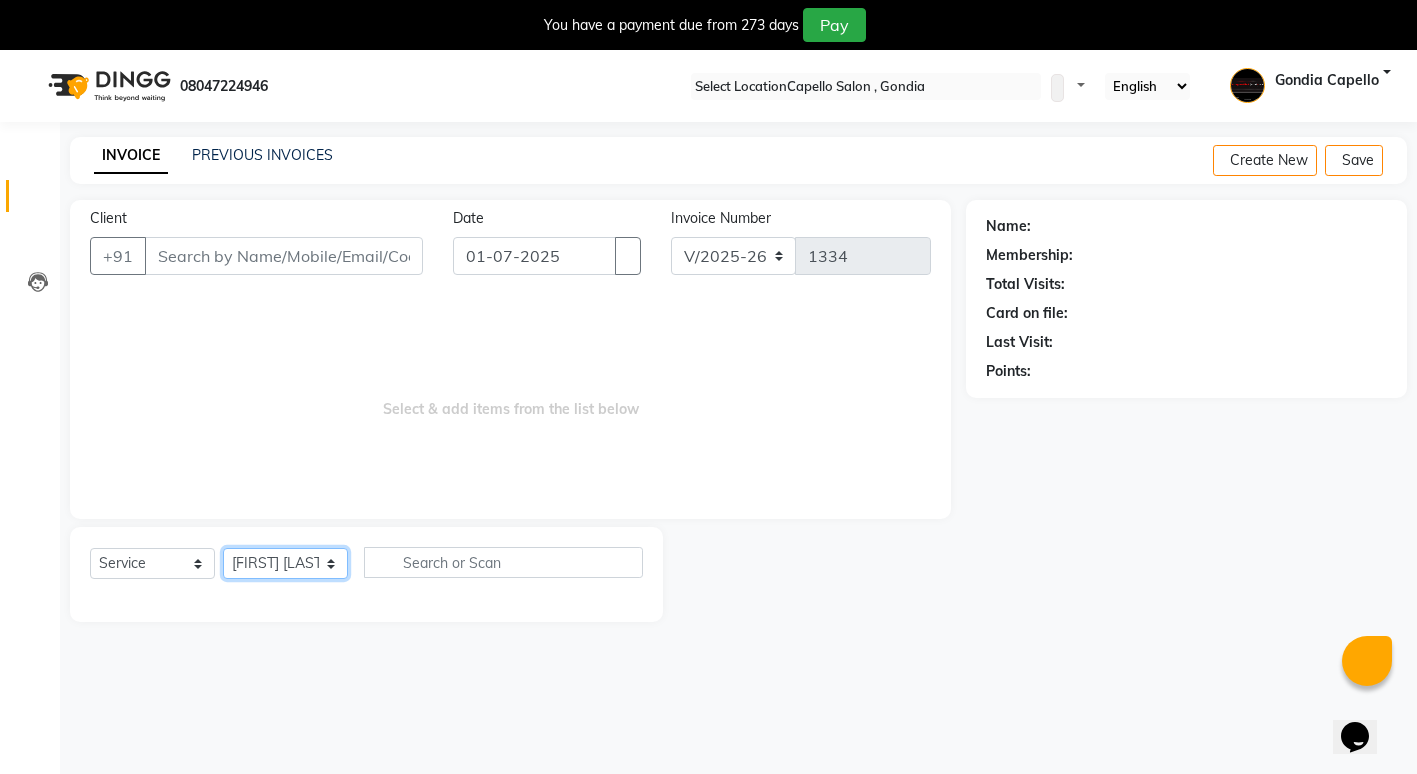 click on "Select Stylist ADMIN [FIRST] [LAST] [FIRST] [LAST] [FIRST] [LAST] [FIRST] [LAST] [FIRST] [LAST] [FIRST] [LAST] [FIRST] [LAST] [FIRST] [LAST] [FIRST] [LAST] [FIRST] [LAST] [FIRST] [LAST]" at bounding box center (285, 563) 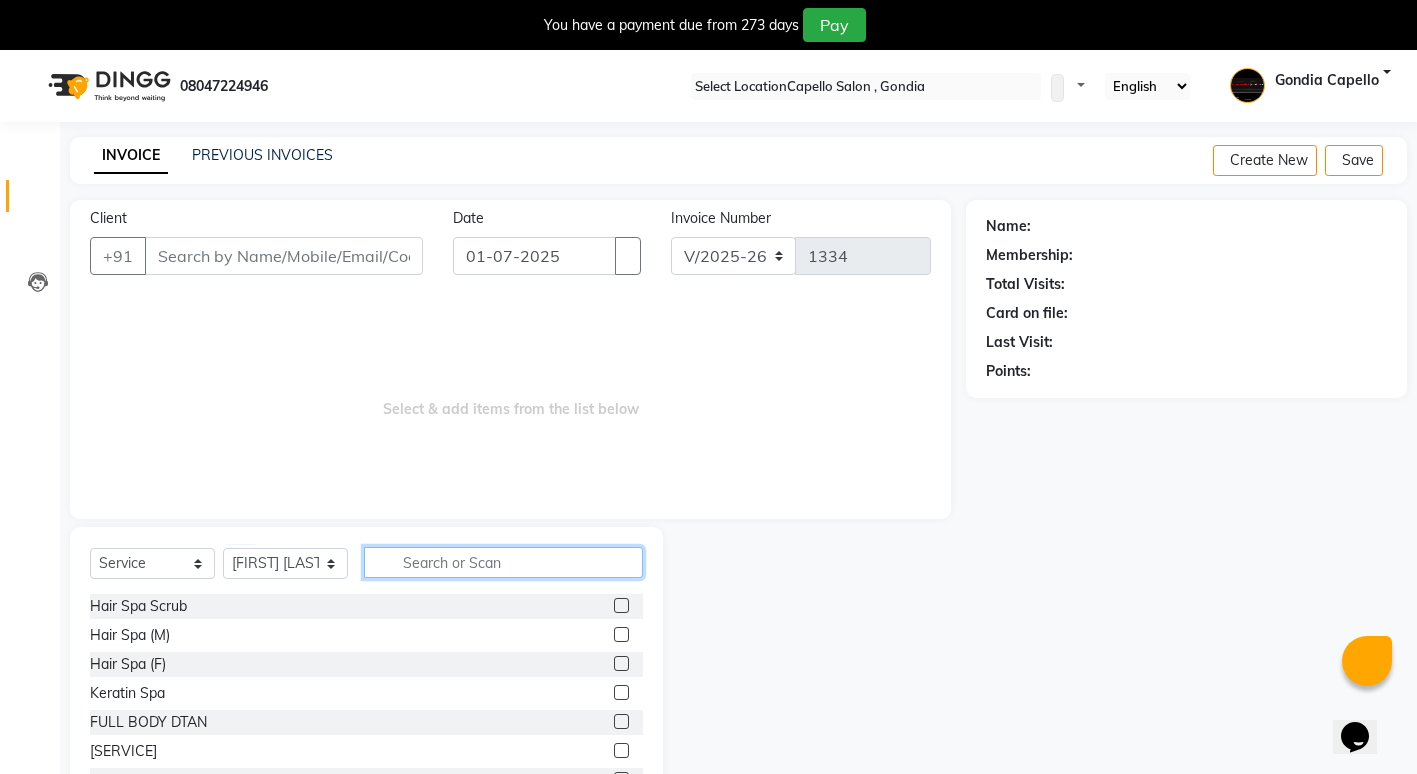 click at bounding box center [503, 562] 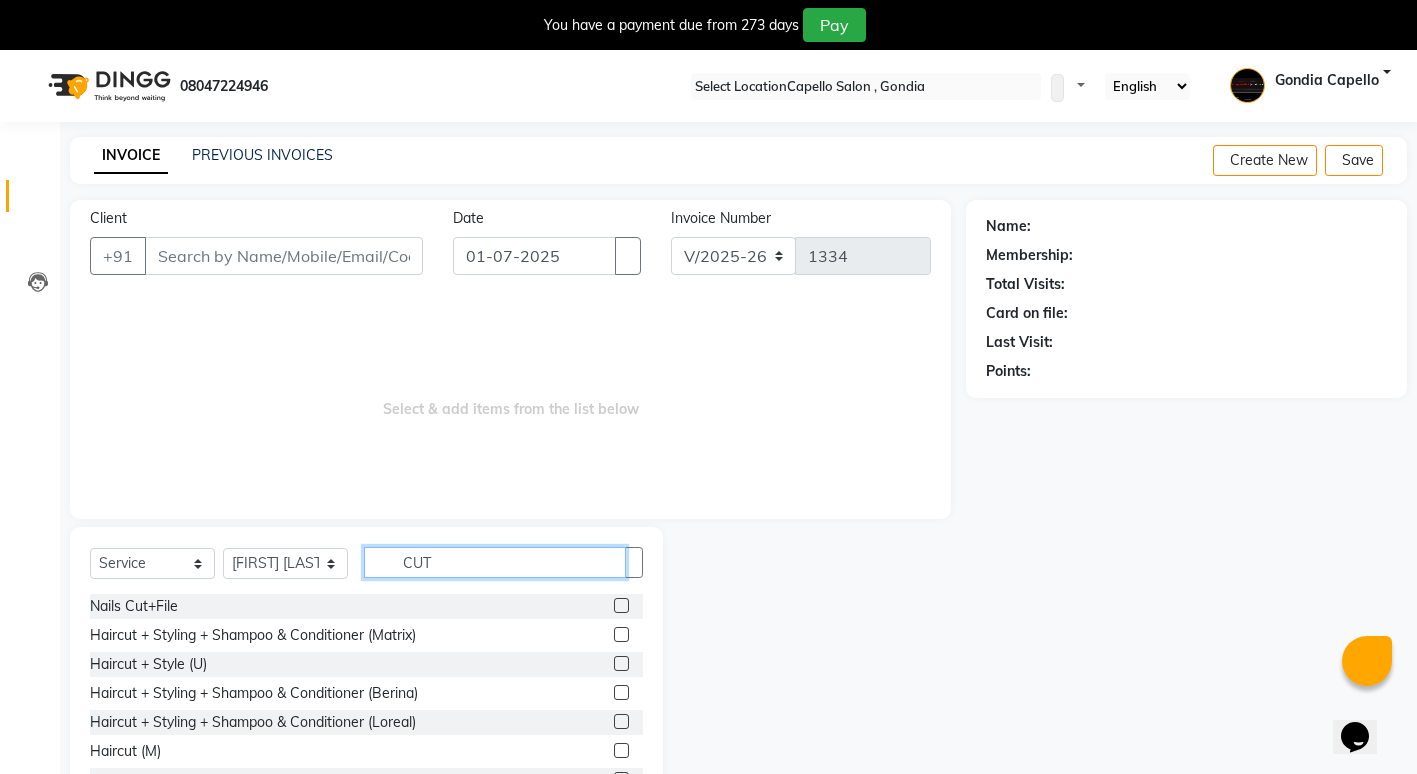 type on "CUT" 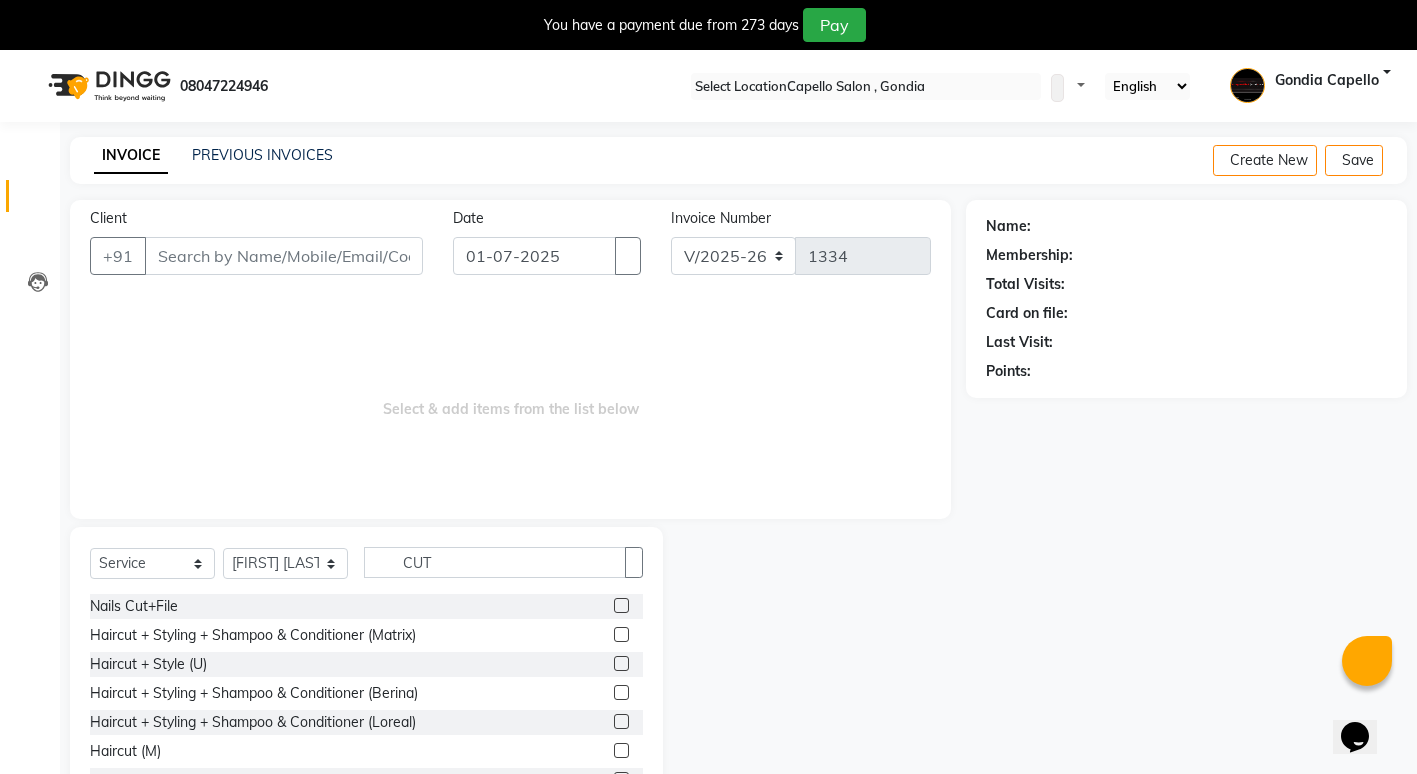 click at bounding box center [621, 750] 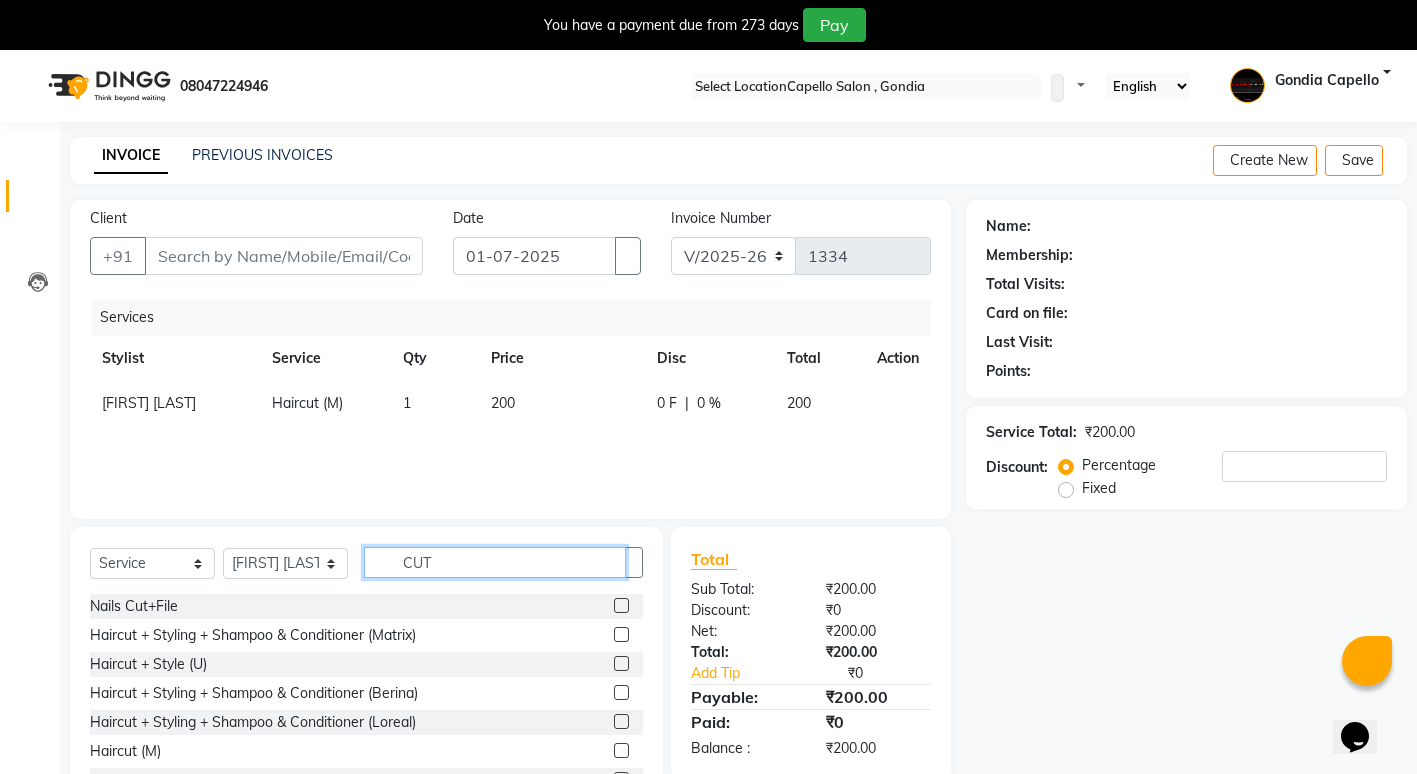 click on "CUT" at bounding box center [495, 562] 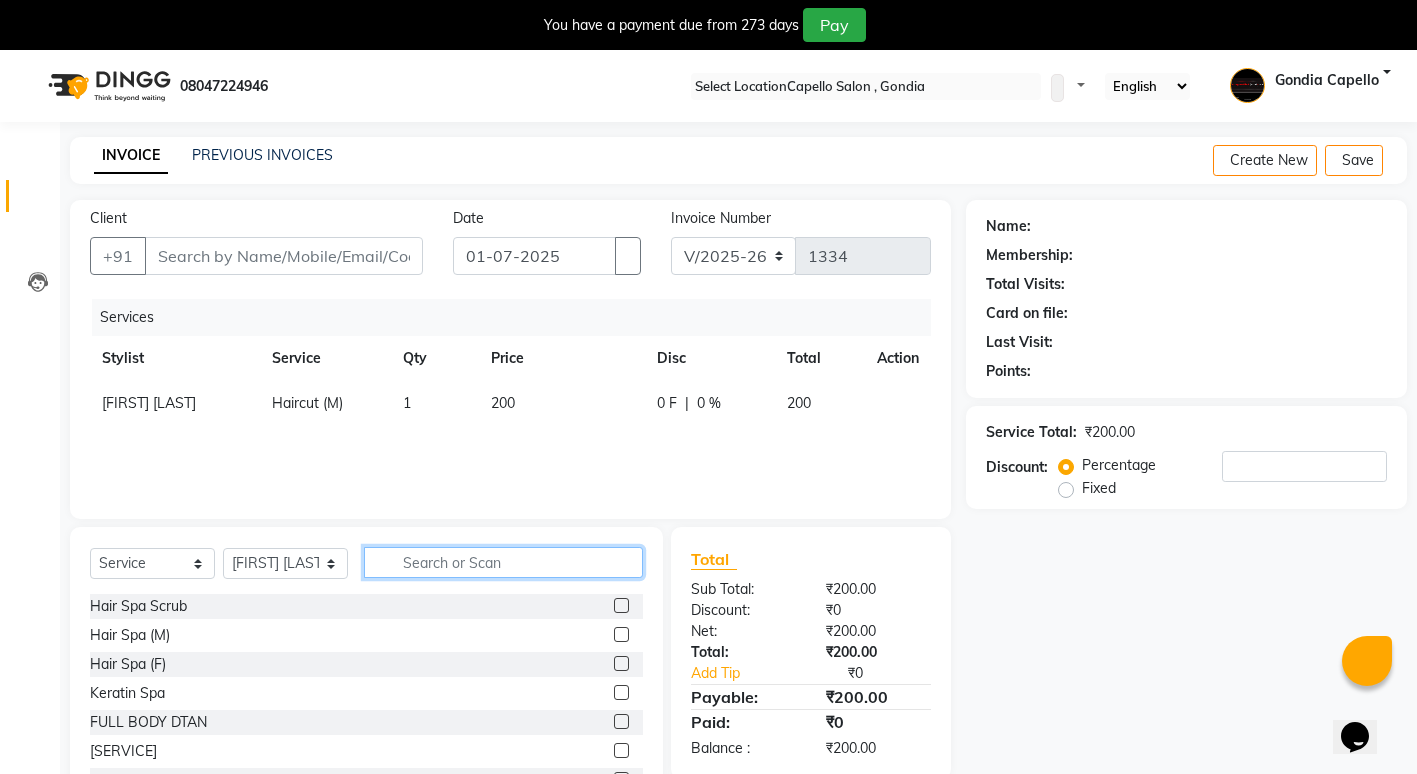 type 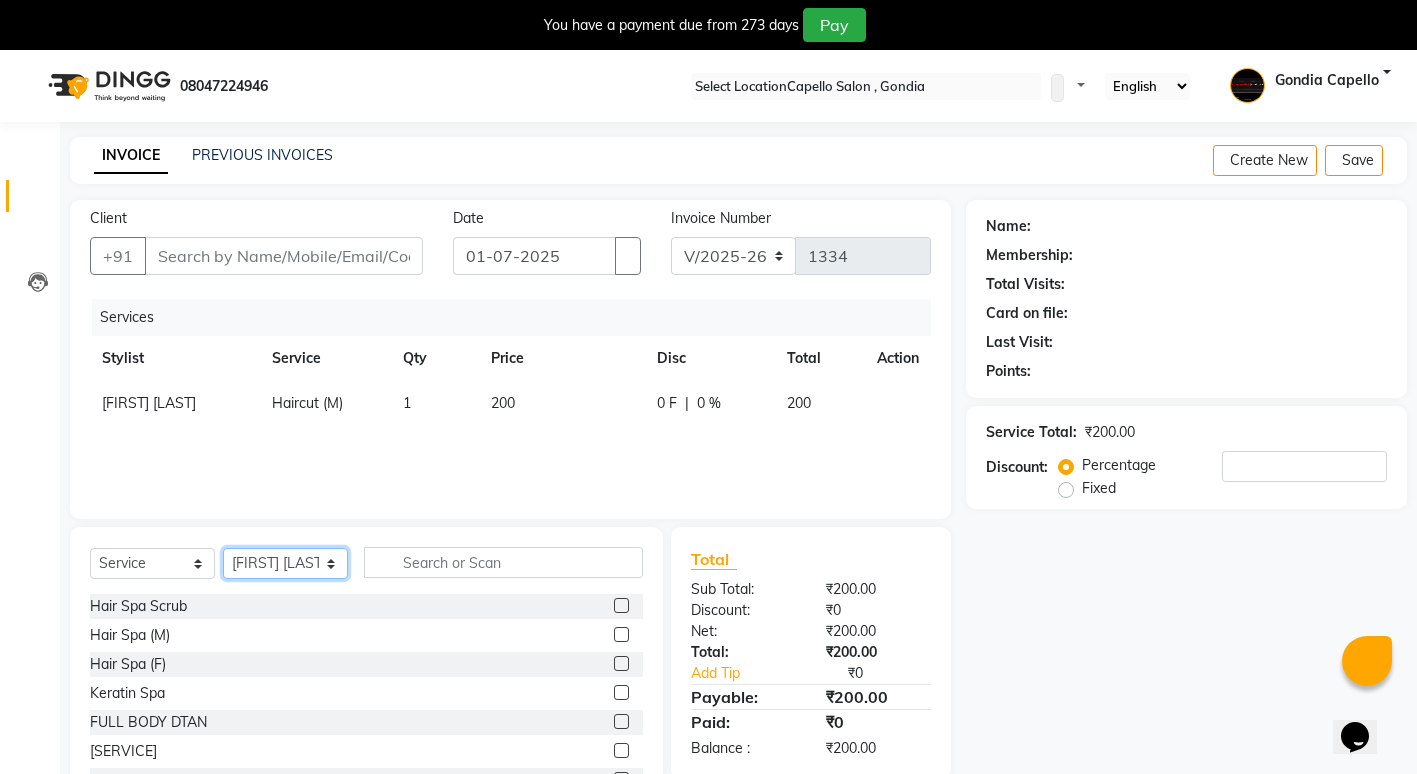 click on "Select Stylist ADMIN [FIRST] [LAST] [FIRST] [LAST] [FIRST] [LAST] [FIRST] [LAST] [FIRST] [LAST] [FIRST] [LAST] [FIRST] [LAST] [FIRST] [LAST] [FIRST] [LAST] [FIRST] [LAST] [FIRST] [LAST]" at bounding box center (285, 563) 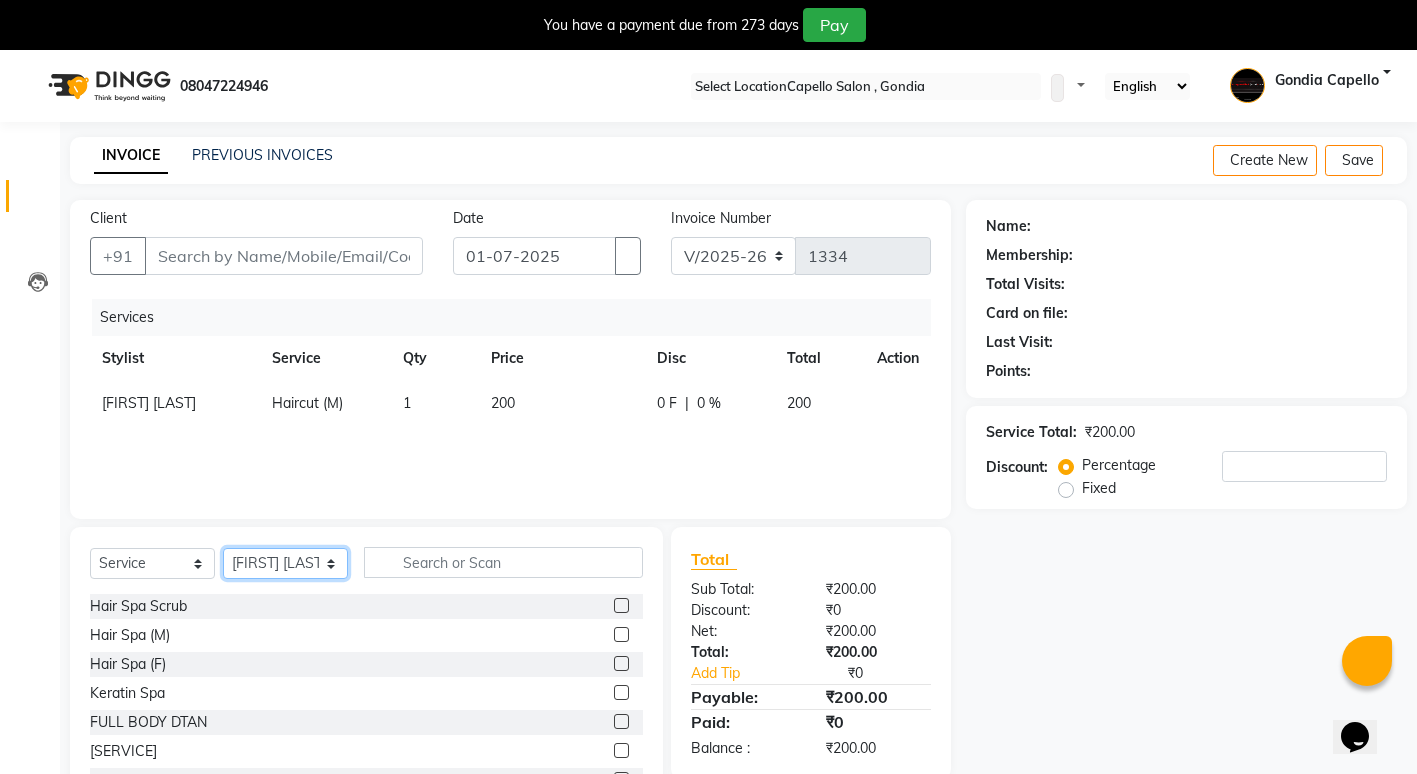 select on "16500" 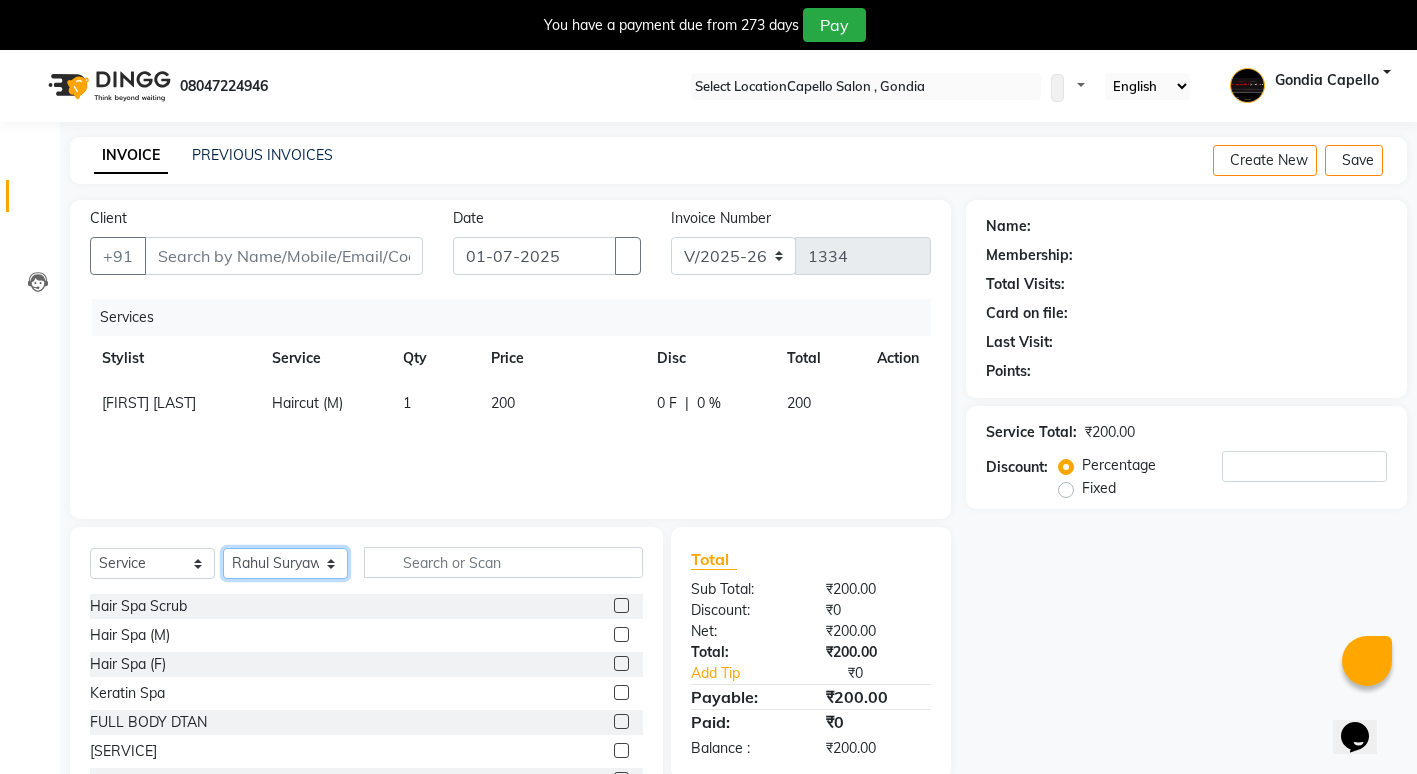 click on "Select Stylist ADMIN [FIRST] [LAST] [FIRST] [LAST] [FIRST] [LAST] [FIRST] [LAST] [FIRST] [LAST] [FIRST] [LAST] [FIRST] [LAST] [FIRST] [LAST] [FIRST] [LAST] [FIRST] [LAST] [FIRST] [LAST]" at bounding box center (285, 563) 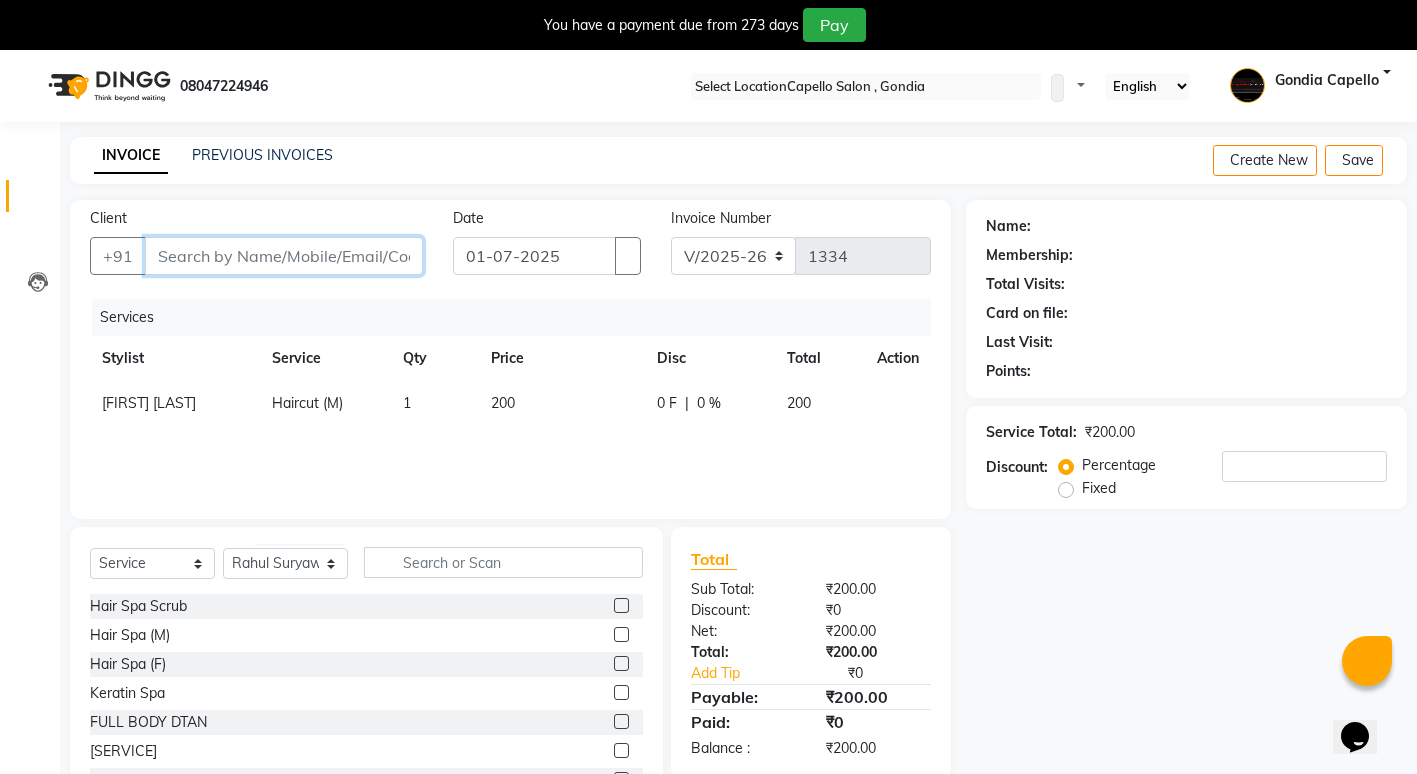 click on "Client" at bounding box center [284, 256] 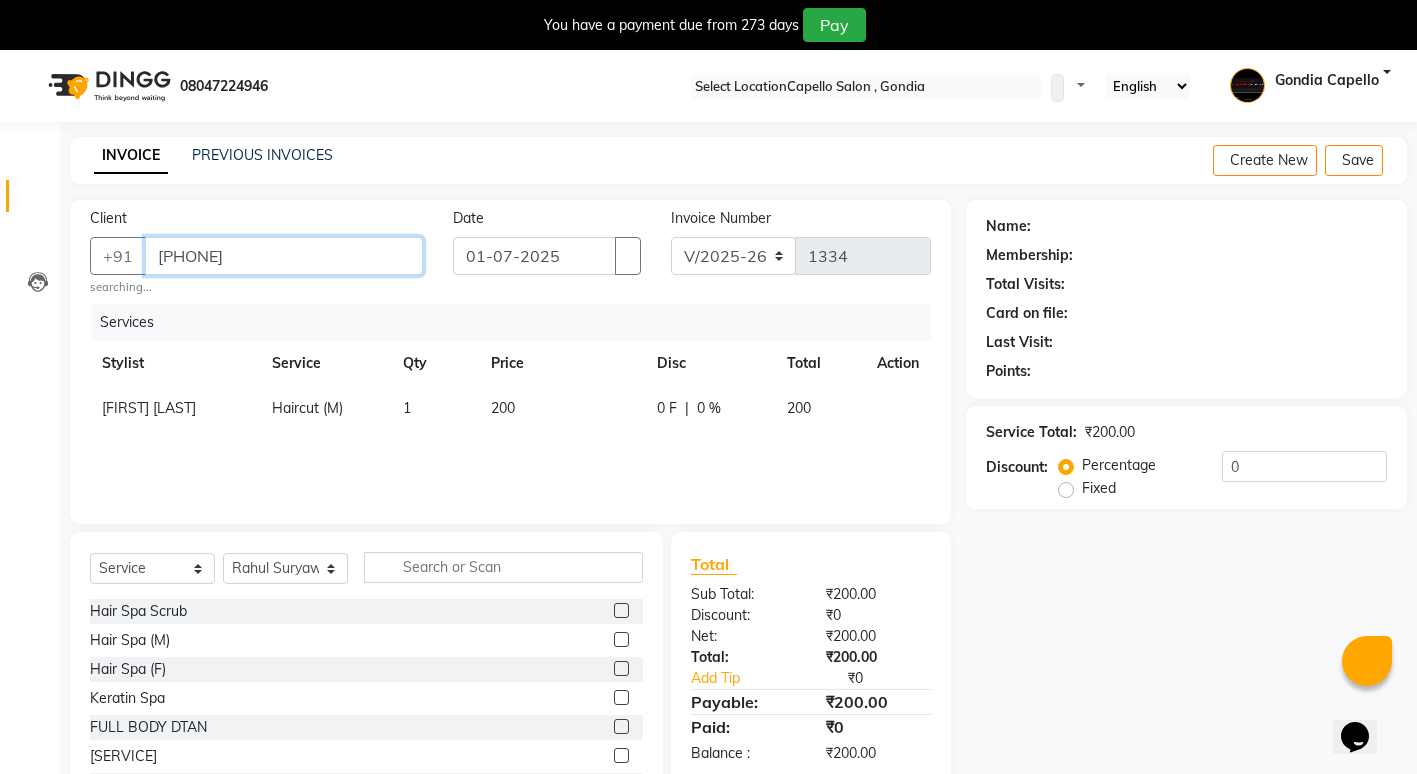 type on "[PHONE]" 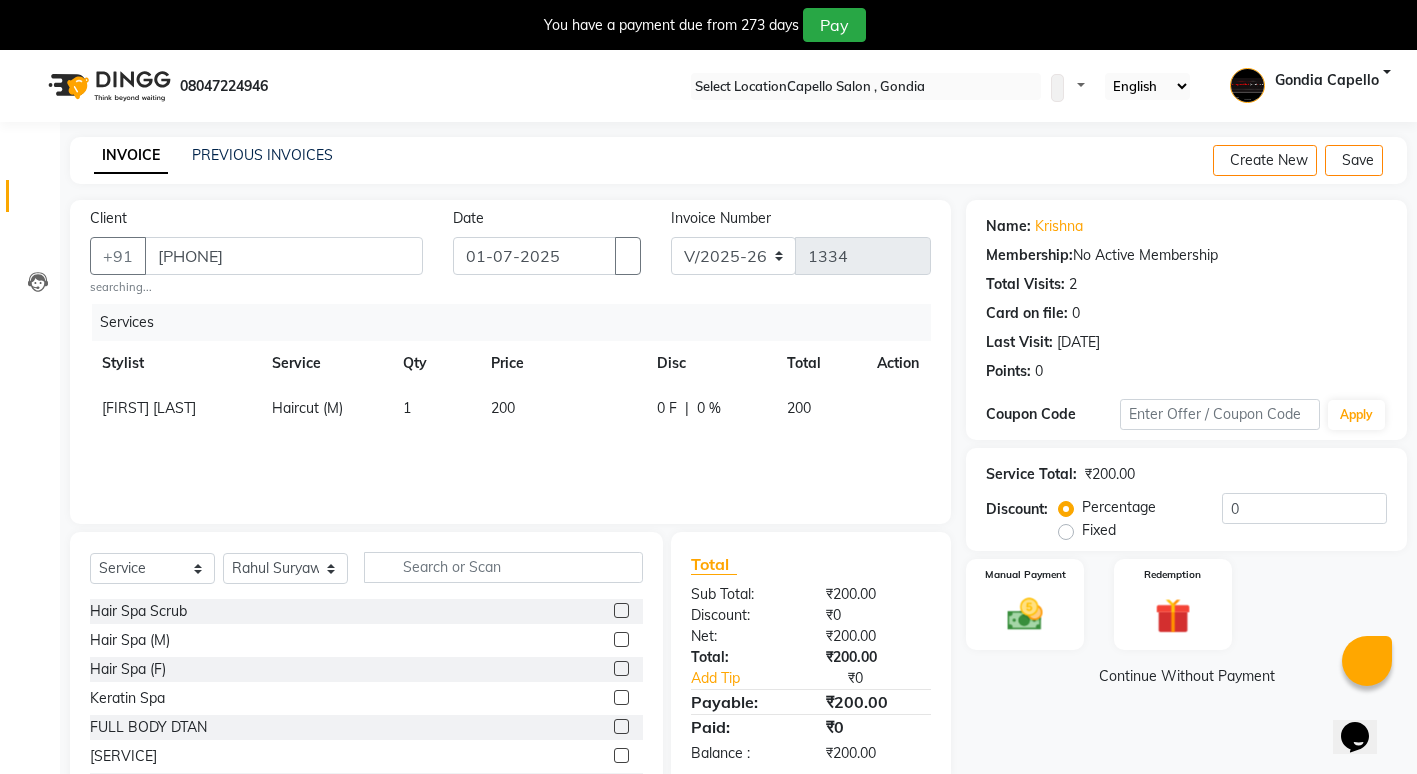 scroll, scrollTop: 83, scrollLeft: 0, axis: vertical 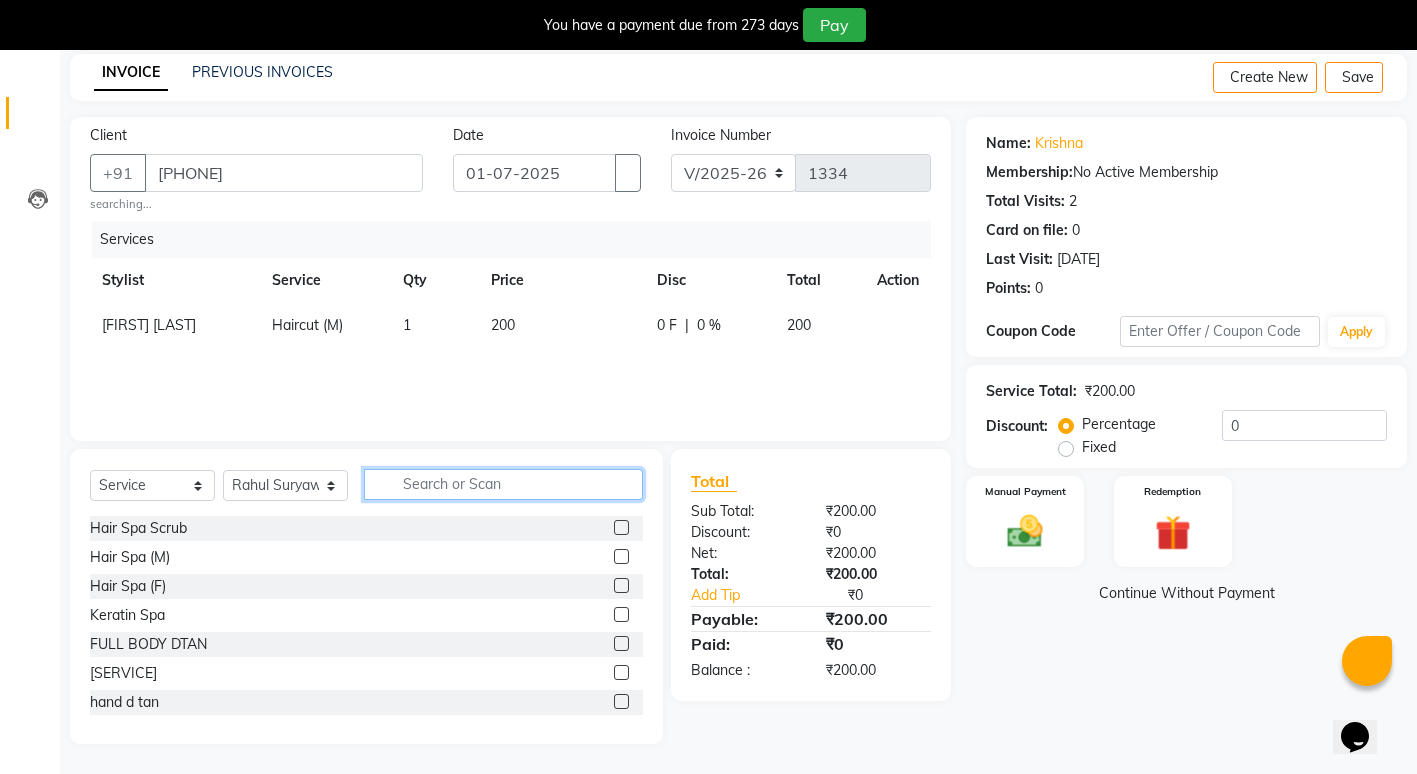 click at bounding box center [503, 484] 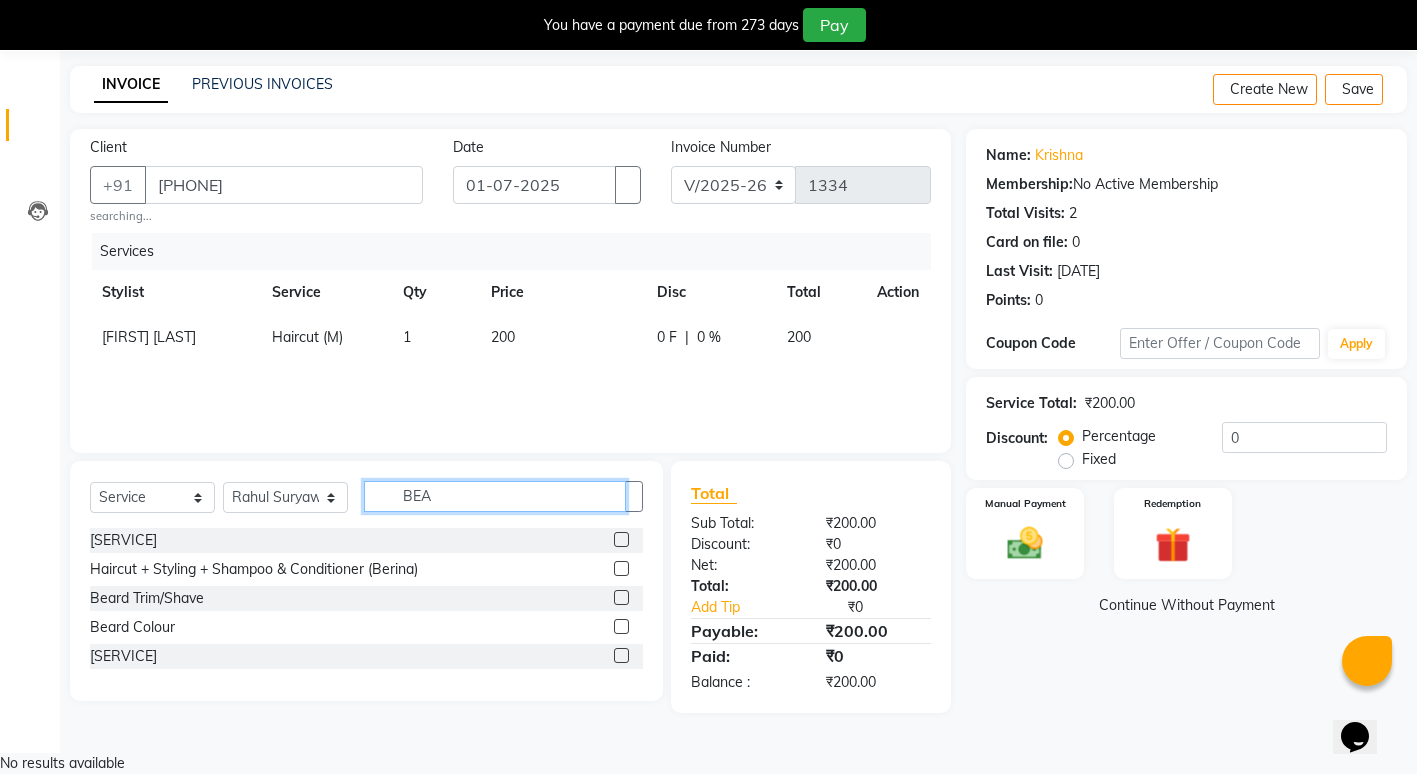 scroll, scrollTop: 50, scrollLeft: 0, axis: vertical 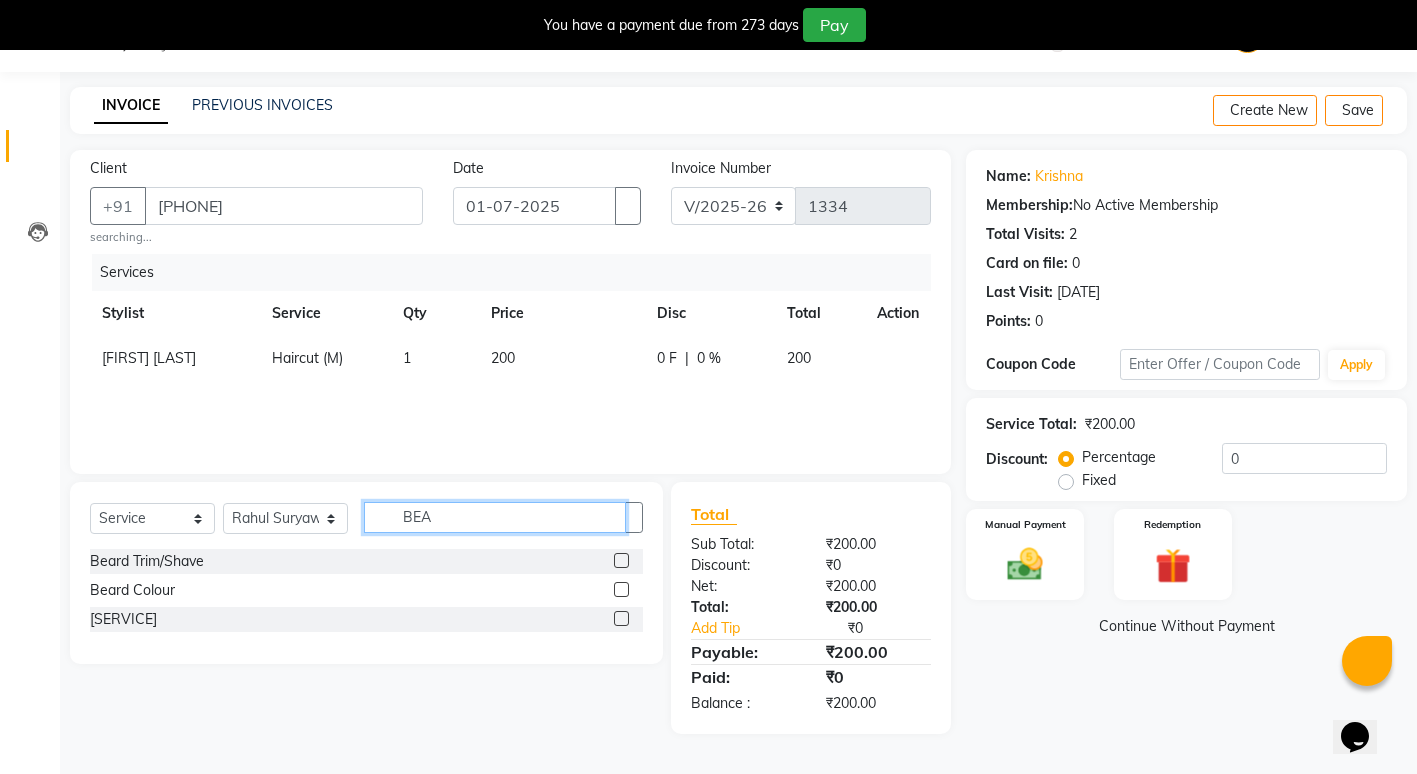 type on "BEA" 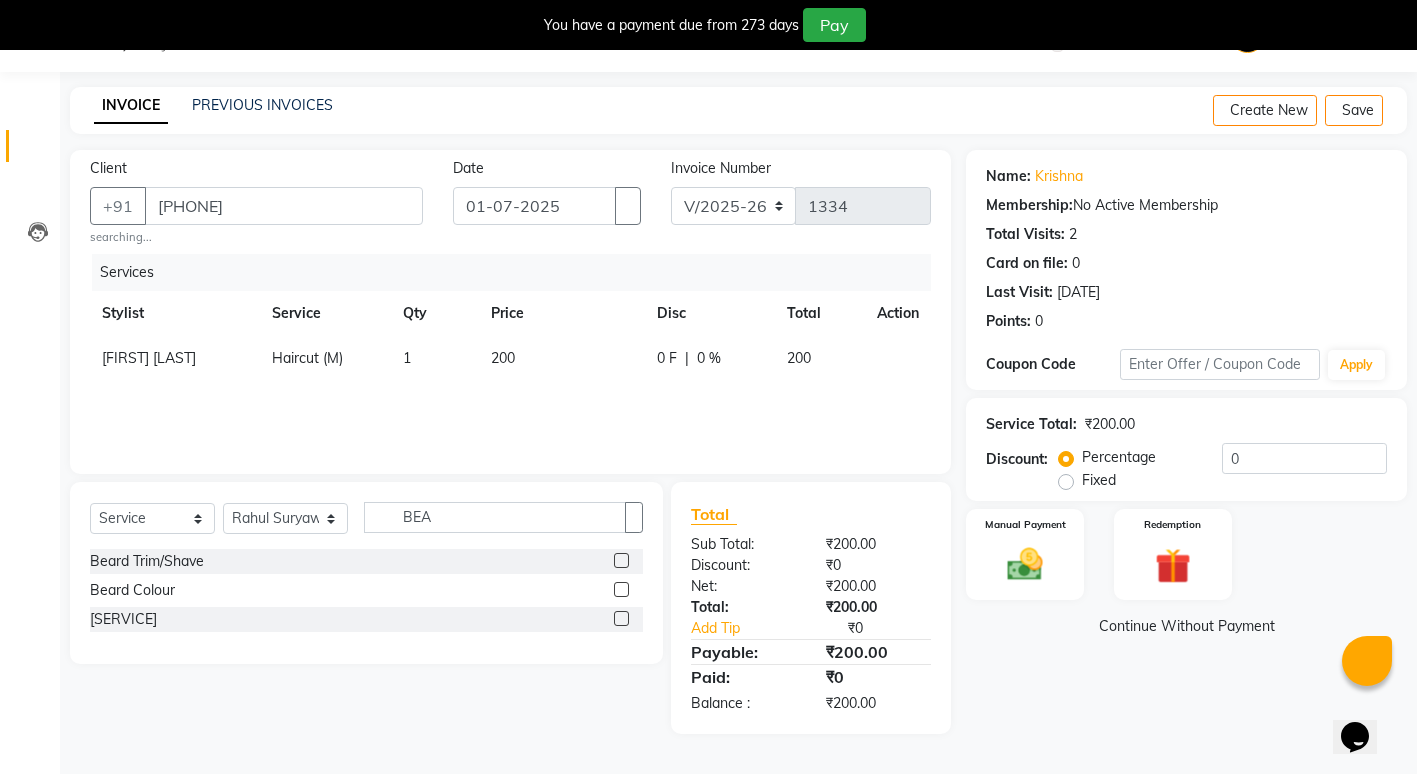 click at bounding box center [621, 560] 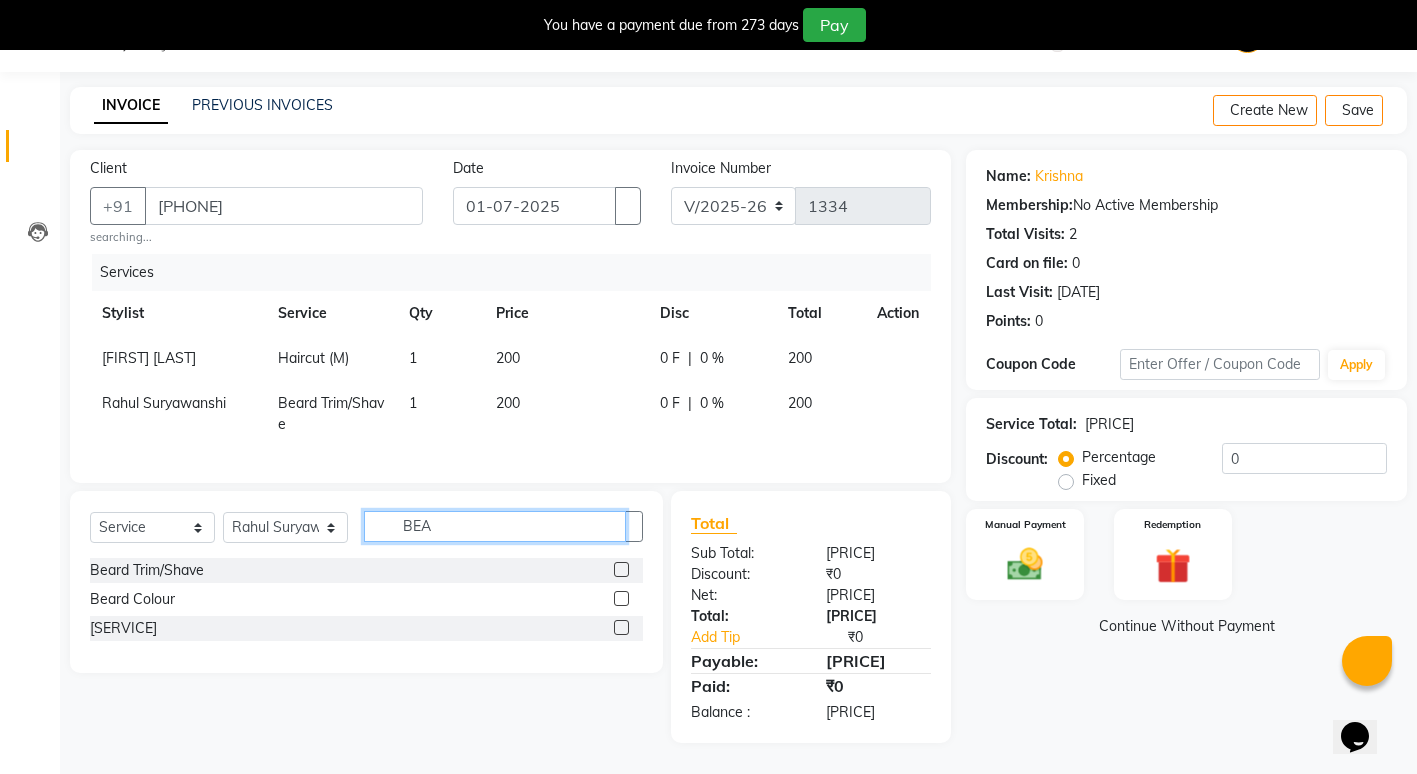 click on "BEA" at bounding box center [495, 526] 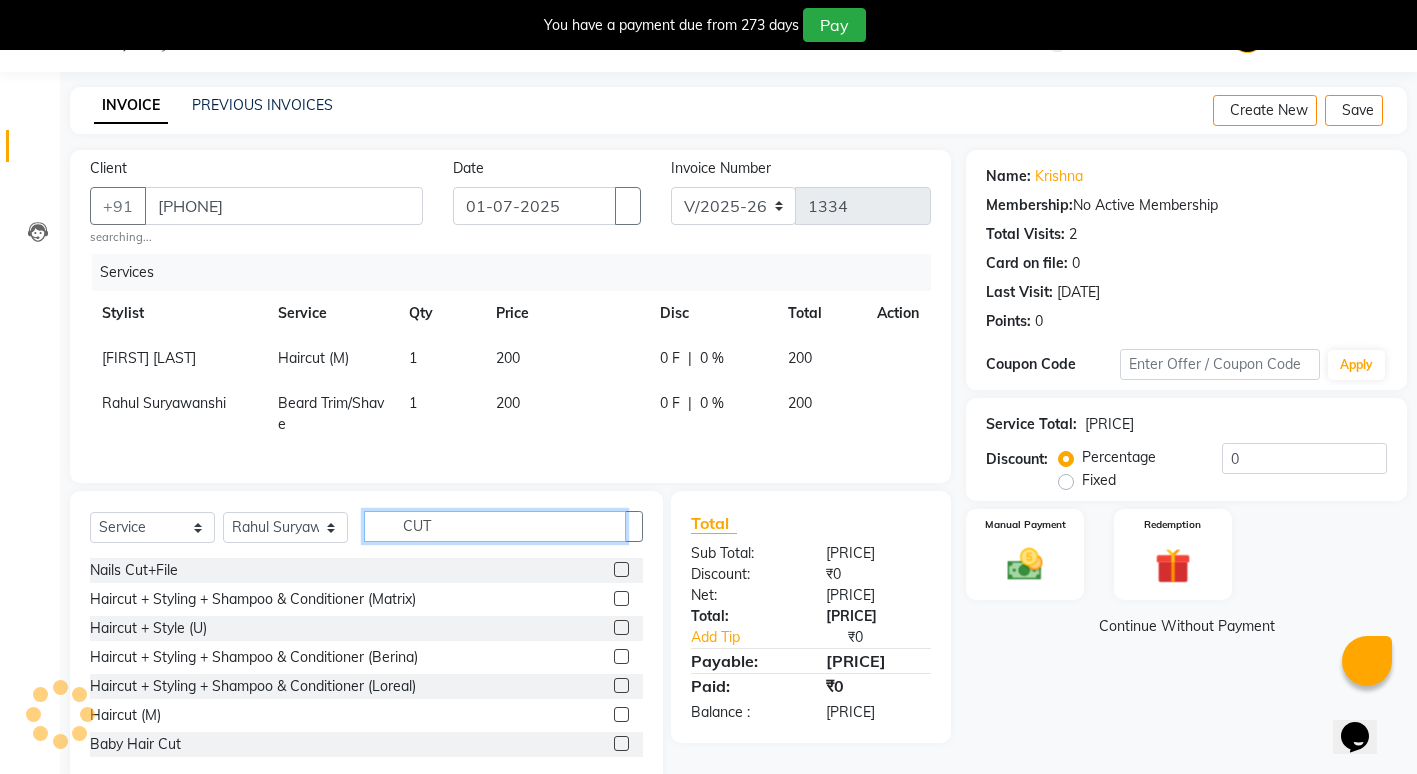 type on "CUT" 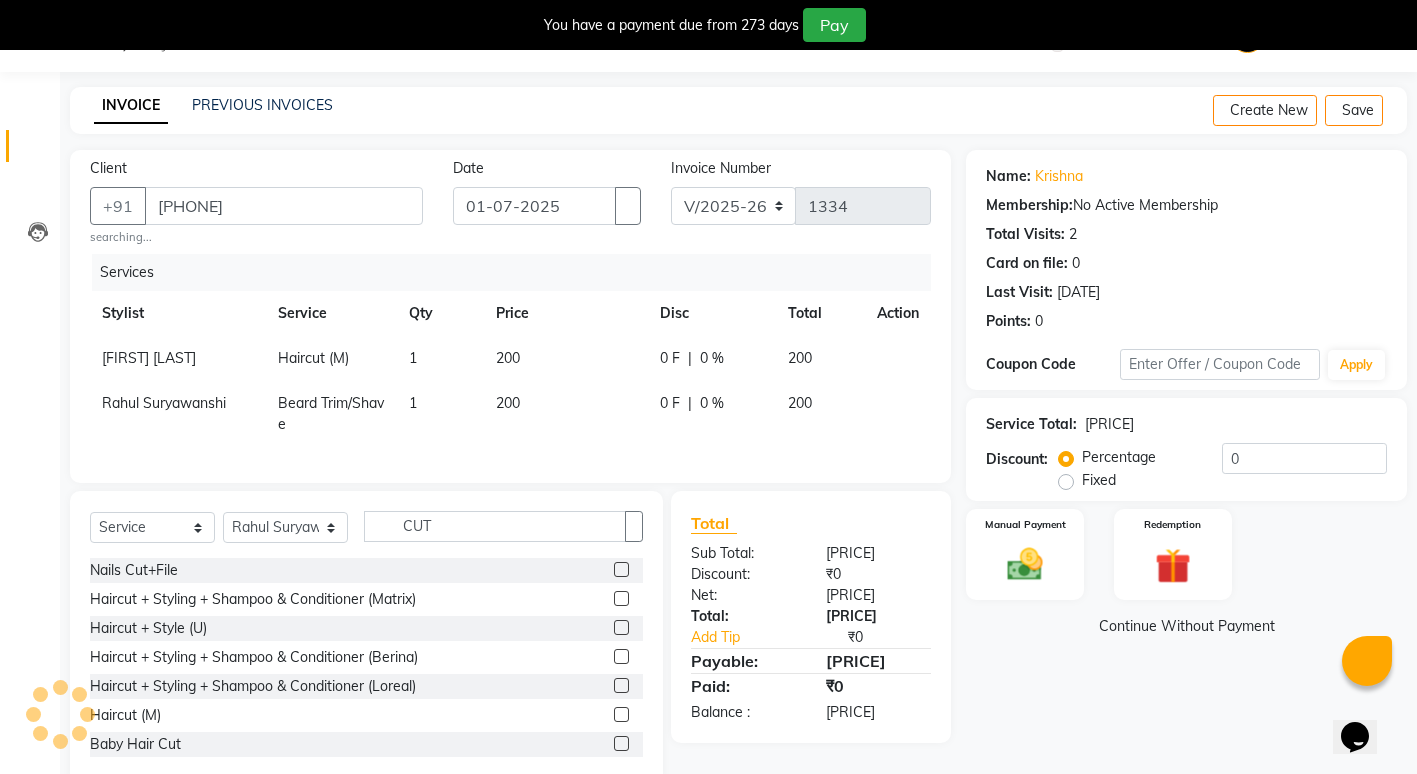 click at bounding box center (621, 714) 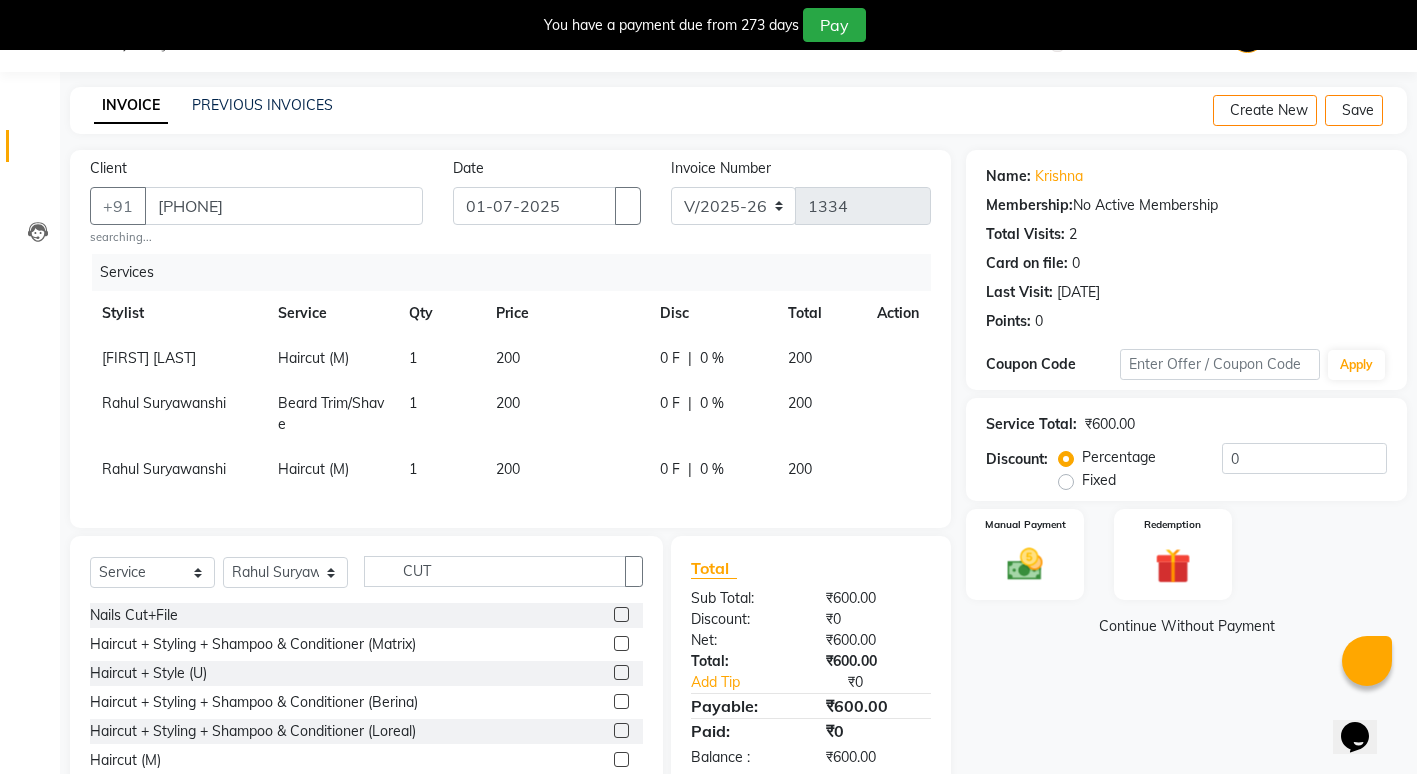 click on "Name: [FIRST] Membership:  No Active Membership  Total Visits:  2 Card on file:  0 Last Visit:   [DATE] Points:   0  Coupon Code Apply Service Total:  [PRICE]  Discount:  Percentage   Fixed  0 Manual Payment Redemption  Continue Without Payment" at bounding box center [1194, 490] 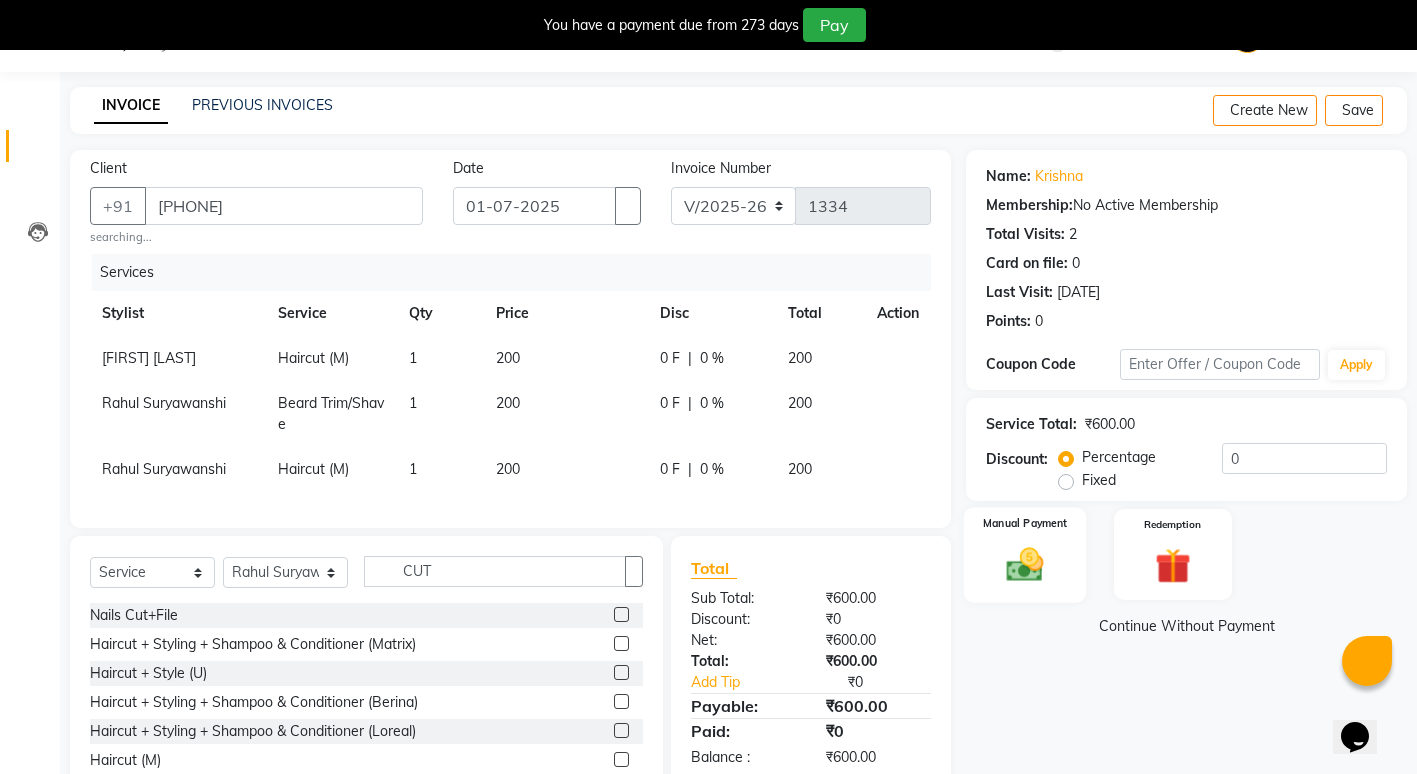 click at bounding box center [1025, 564] 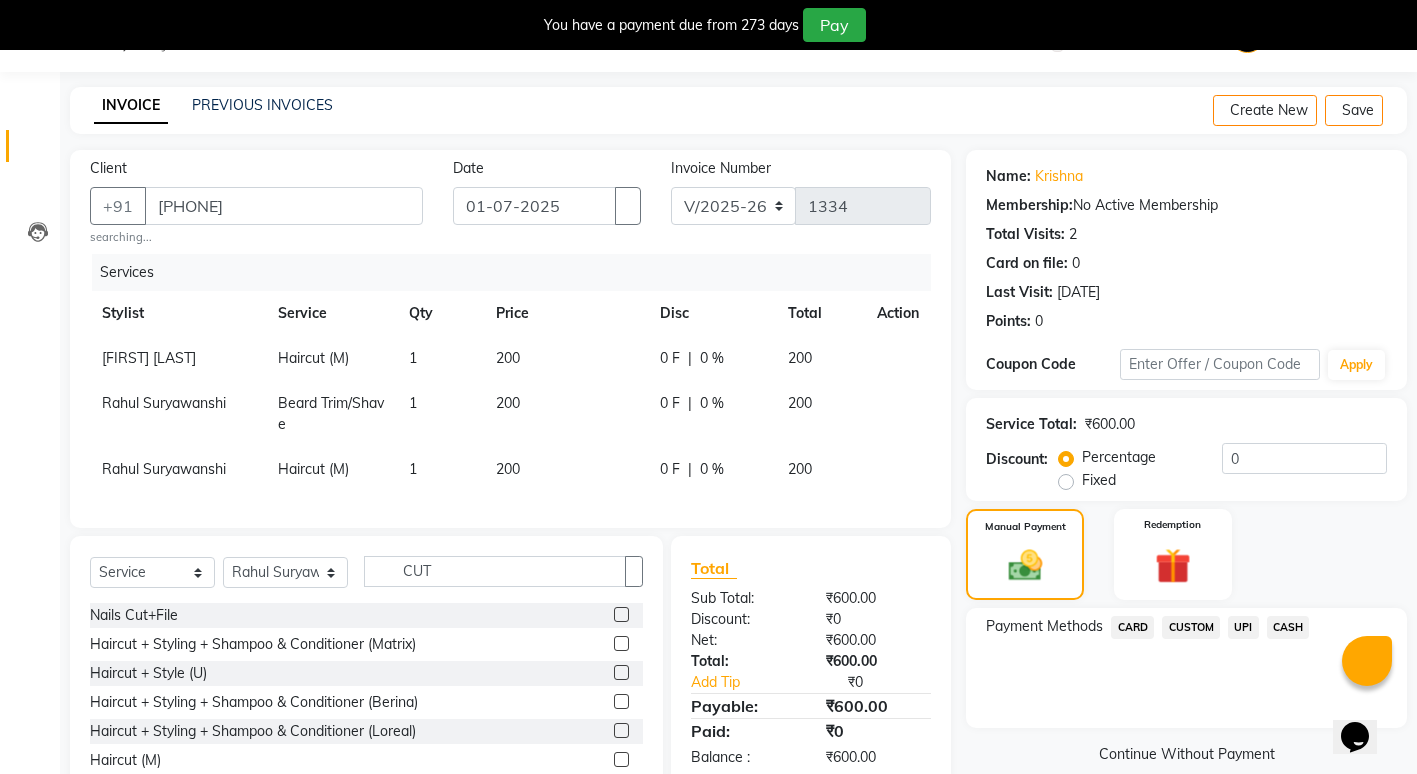 click on "UPI" at bounding box center (1132, 627) 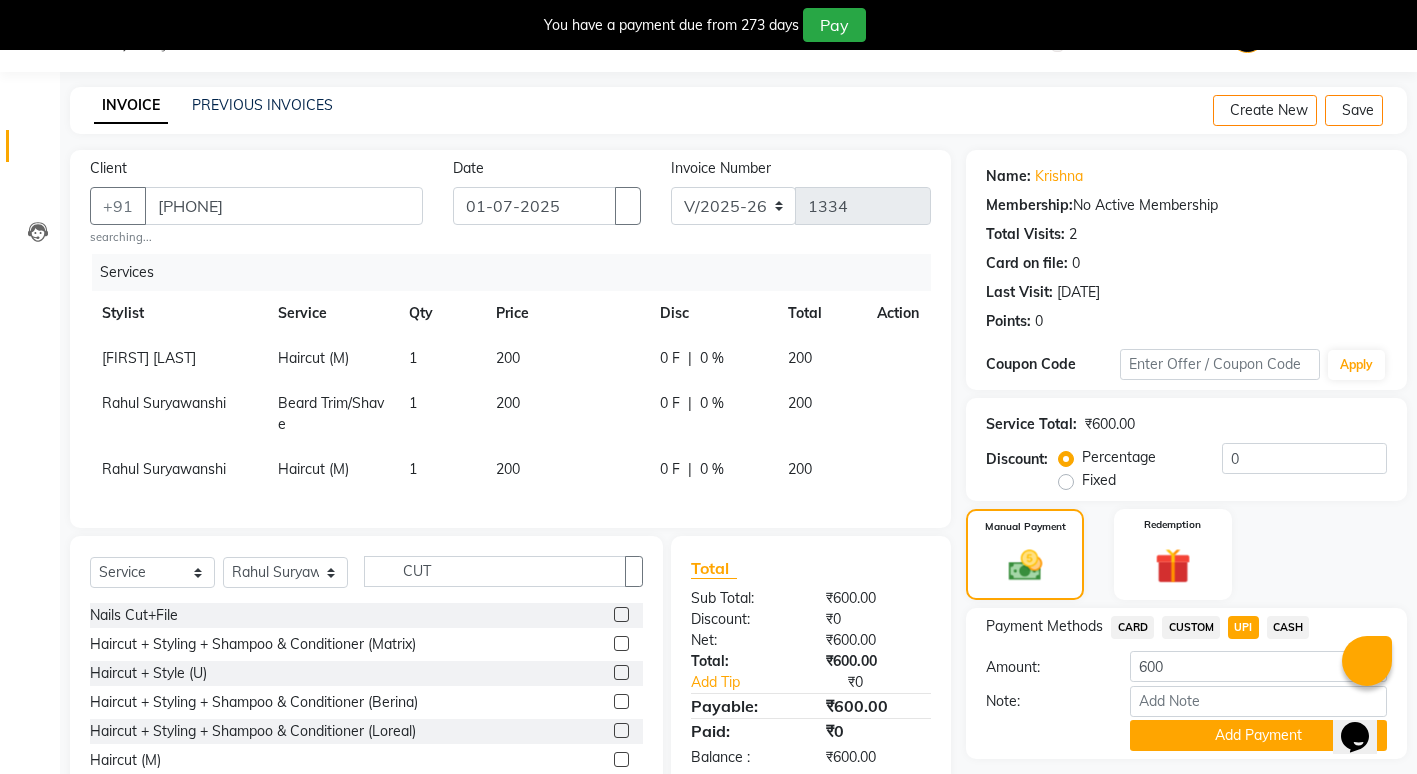 scroll, scrollTop: 152, scrollLeft: 0, axis: vertical 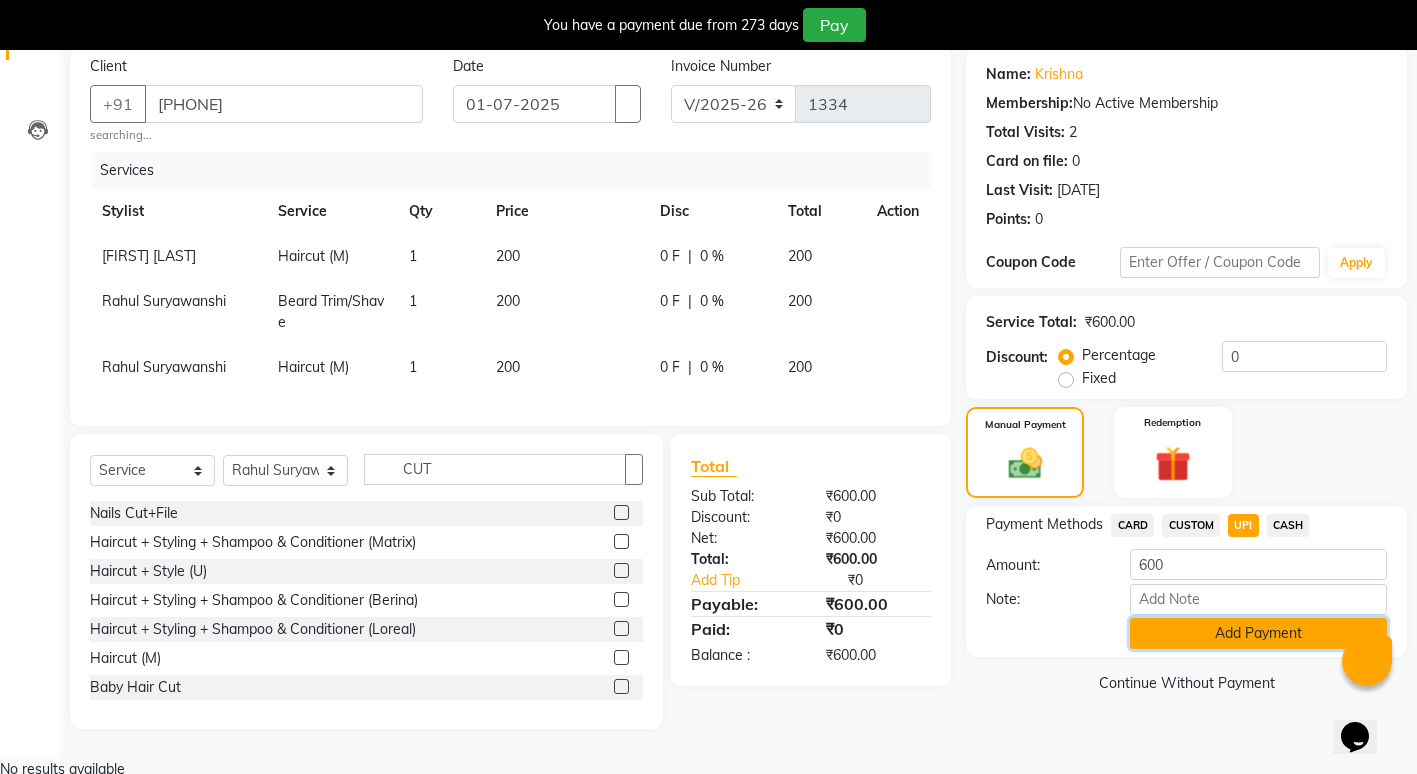 click on "Add Payment" at bounding box center [1258, 633] 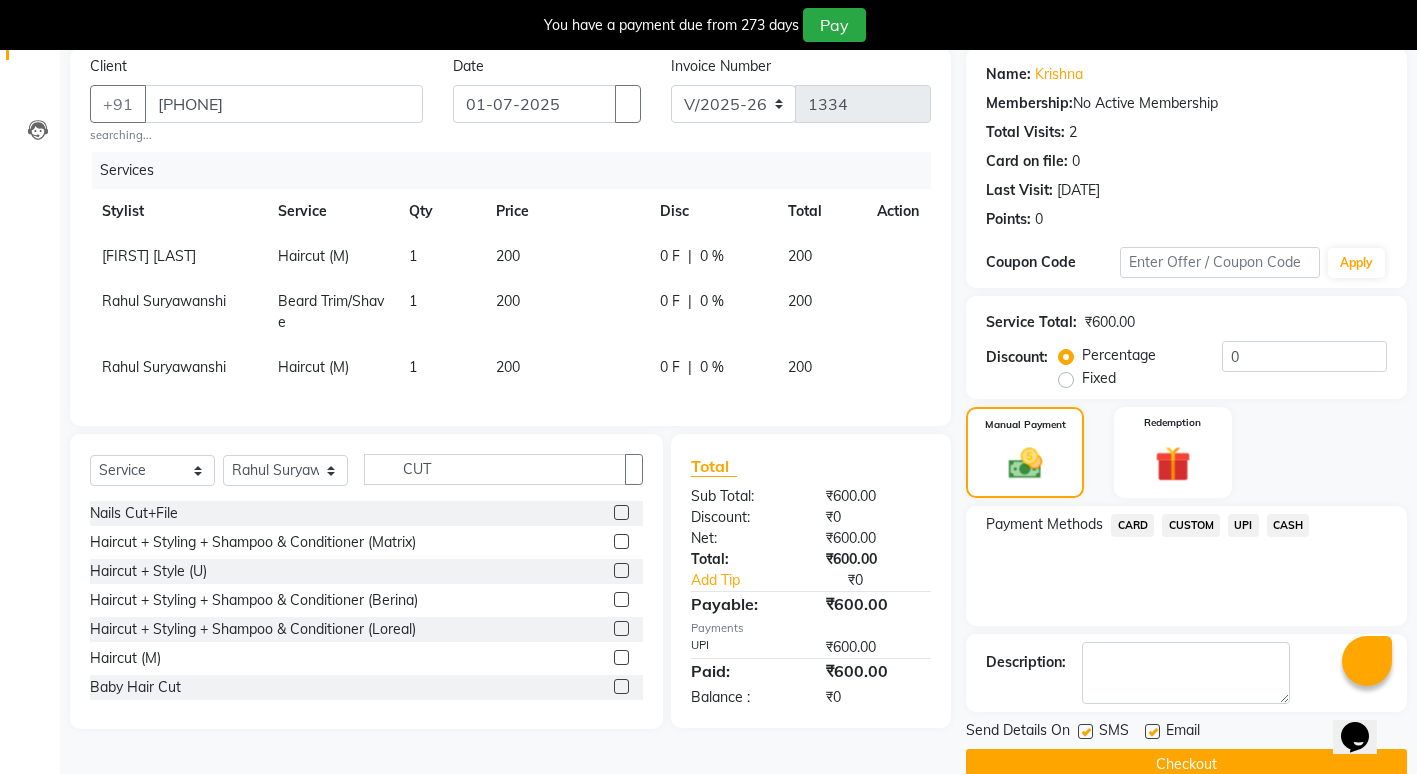 scroll, scrollTop: 195, scrollLeft: 0, axis: vertical 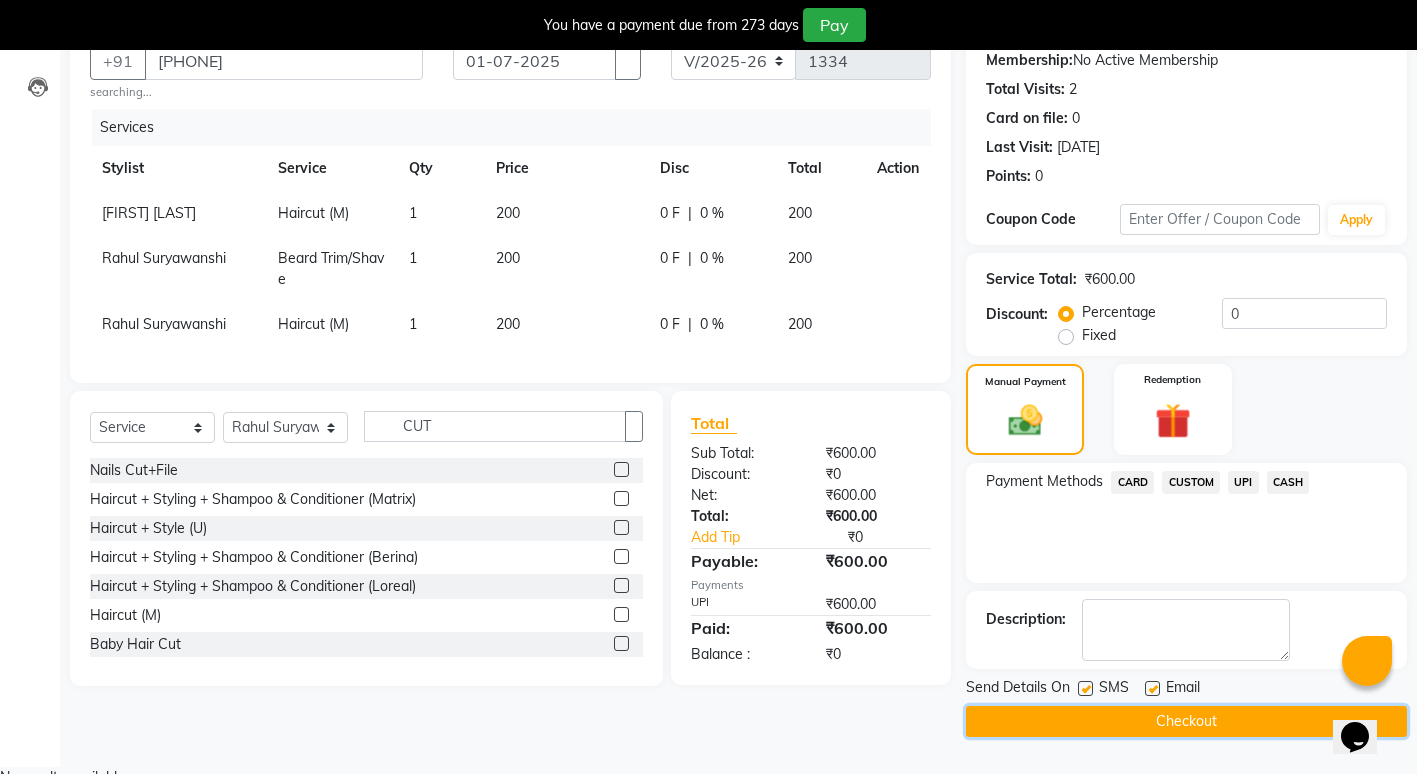 click on "Checkout" at bounding box center (1186, 721) 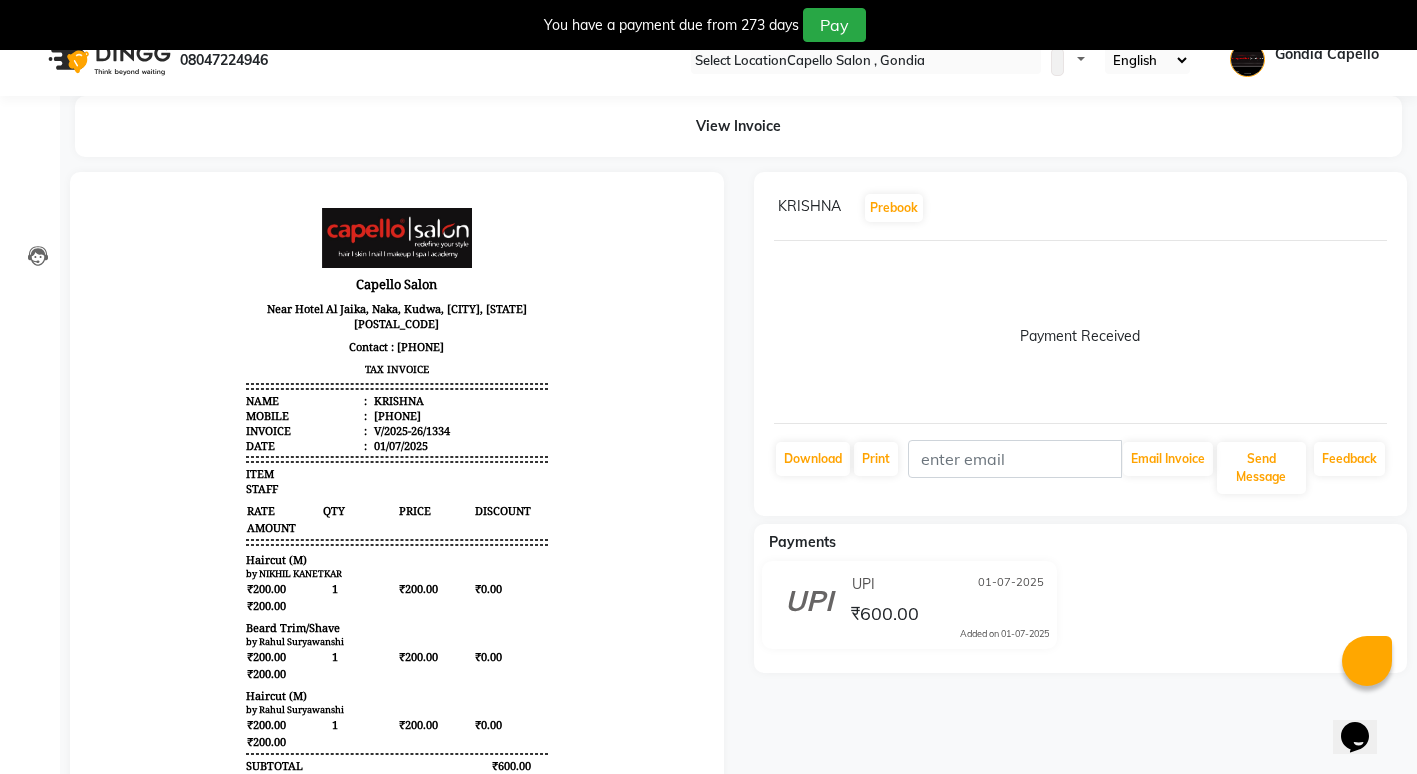 scroll, scrollTop: 0, scrollLeft: 0, axis: both 